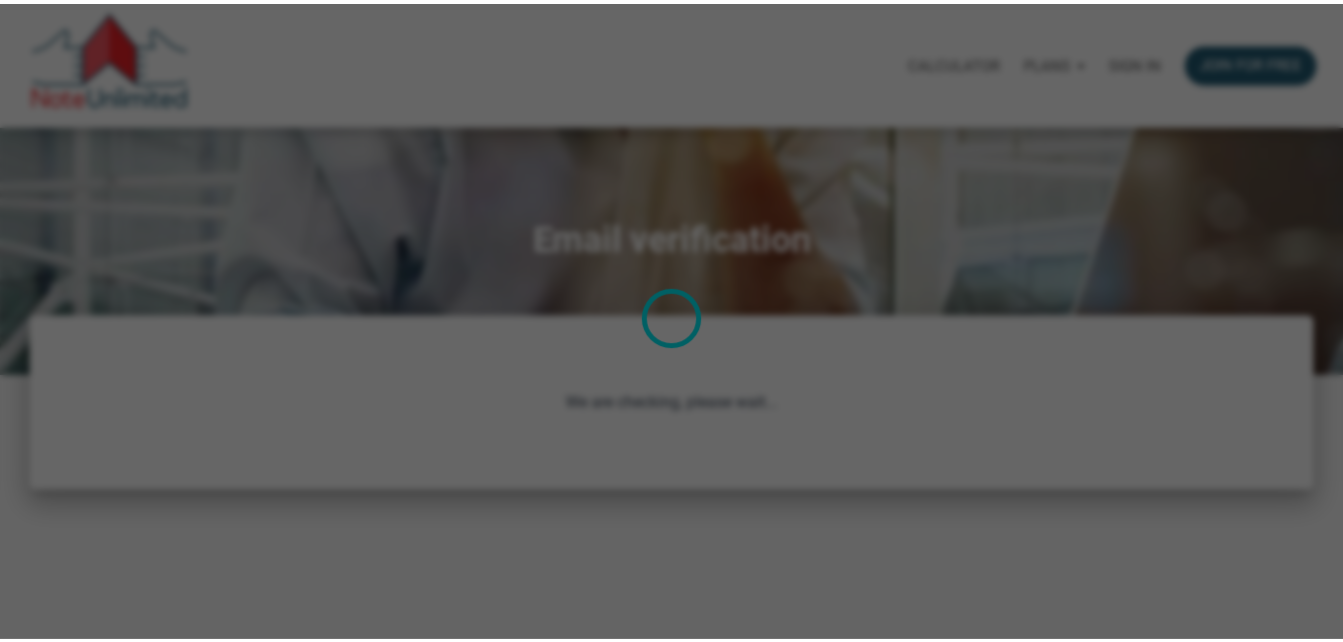 scroll, scrollTop: 0, scrollLeft: 0, axis: both 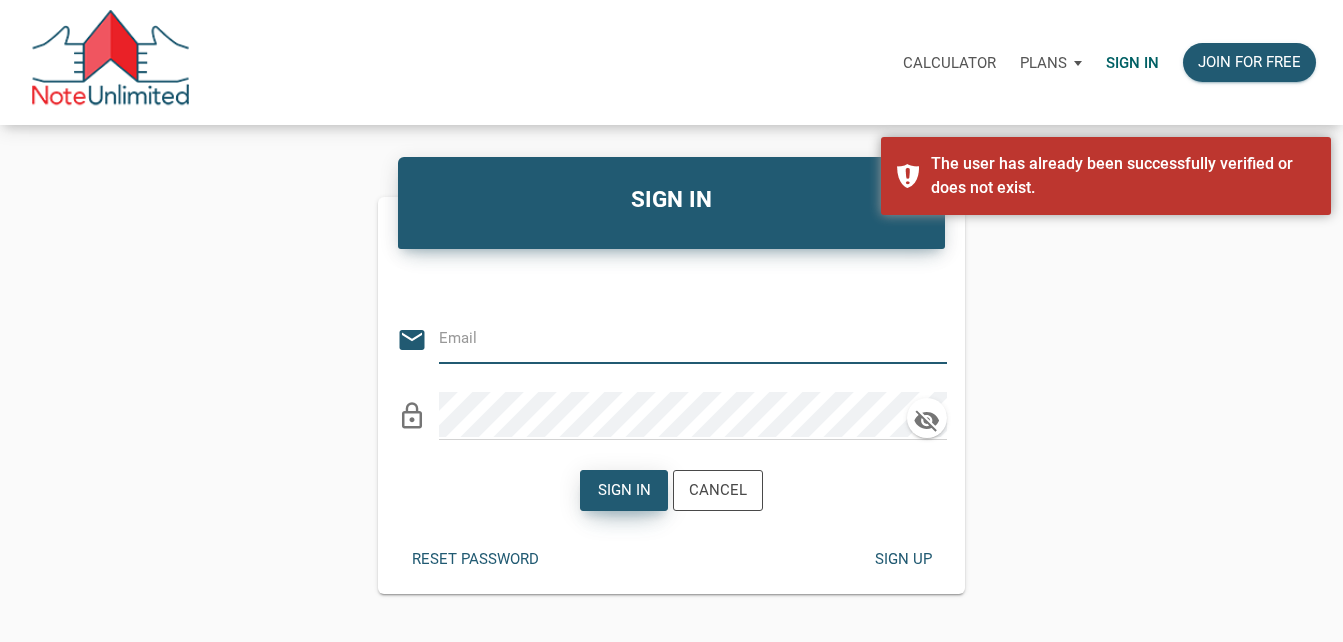 type on "[EMAIL_ADDRESS][DOMAIN_NAME]" 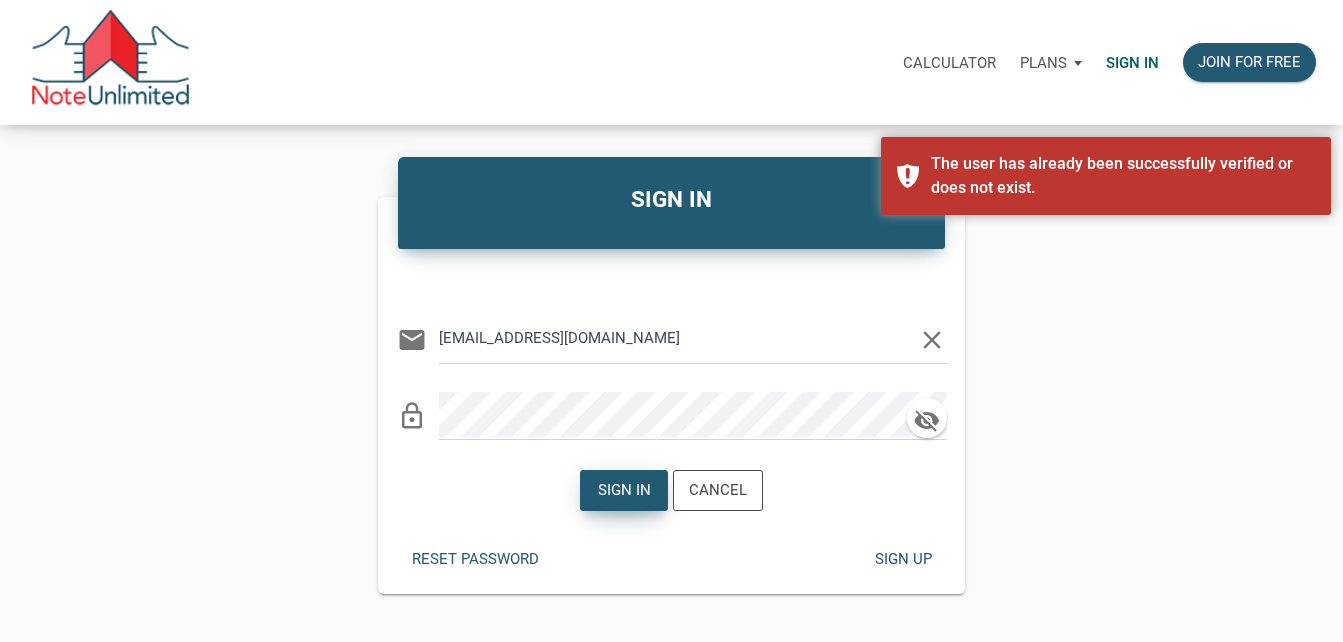 click on "Sign in" at bounding box center (624, 490) 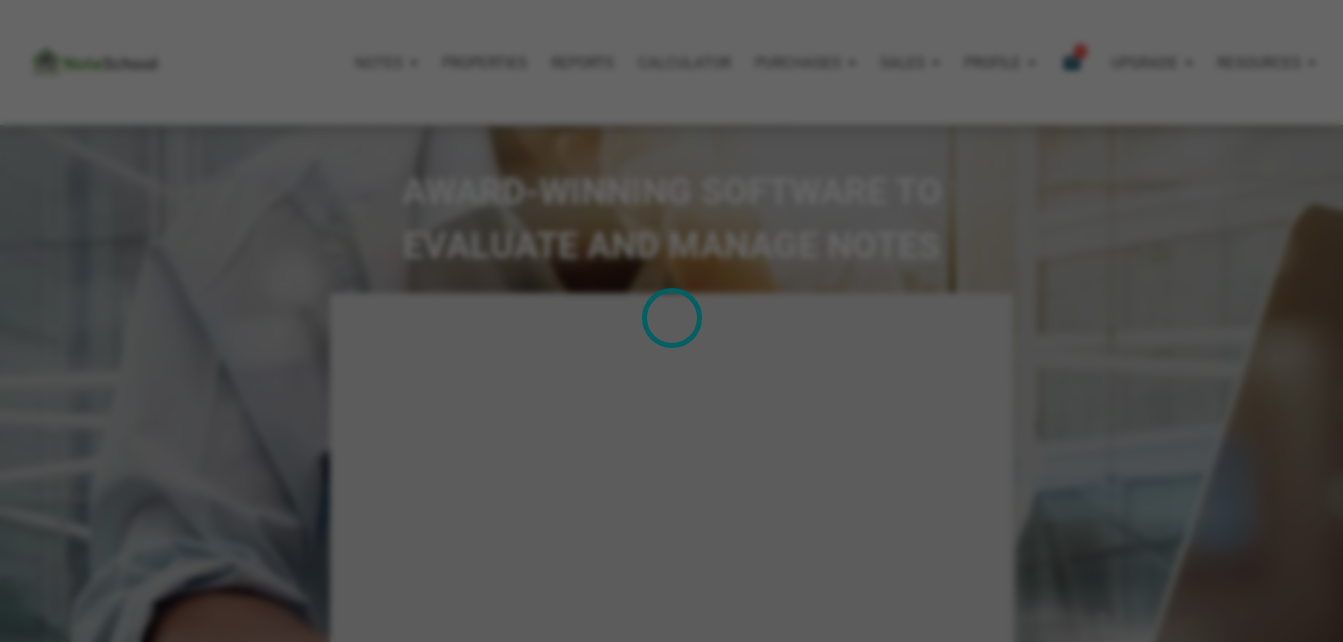 select 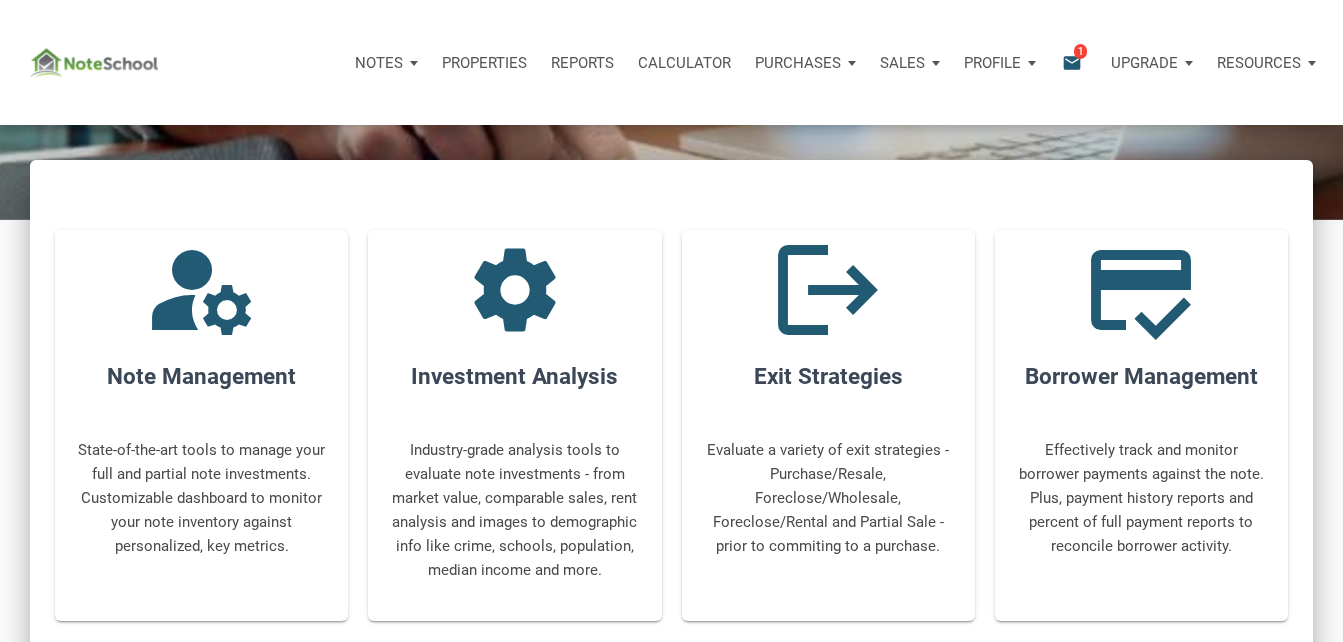 scroll, scrollTop: 599, scrollLeft: 0, axis: vertical 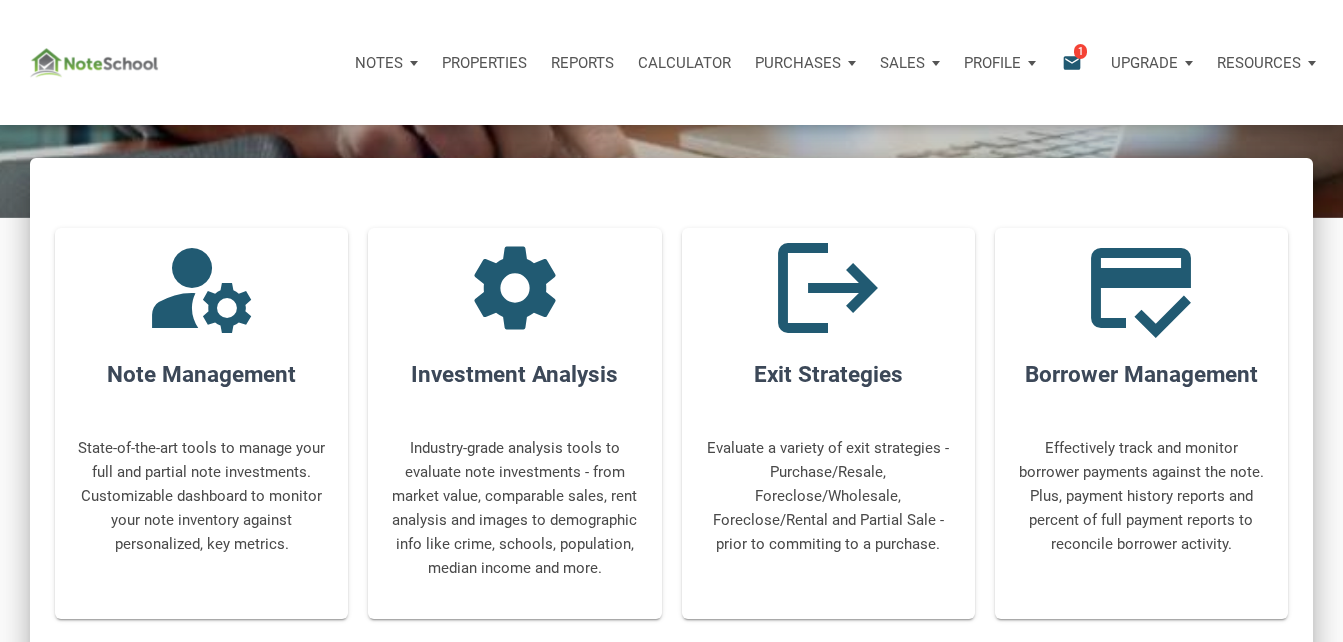 click on "email" at bounding box center [1072, 62] 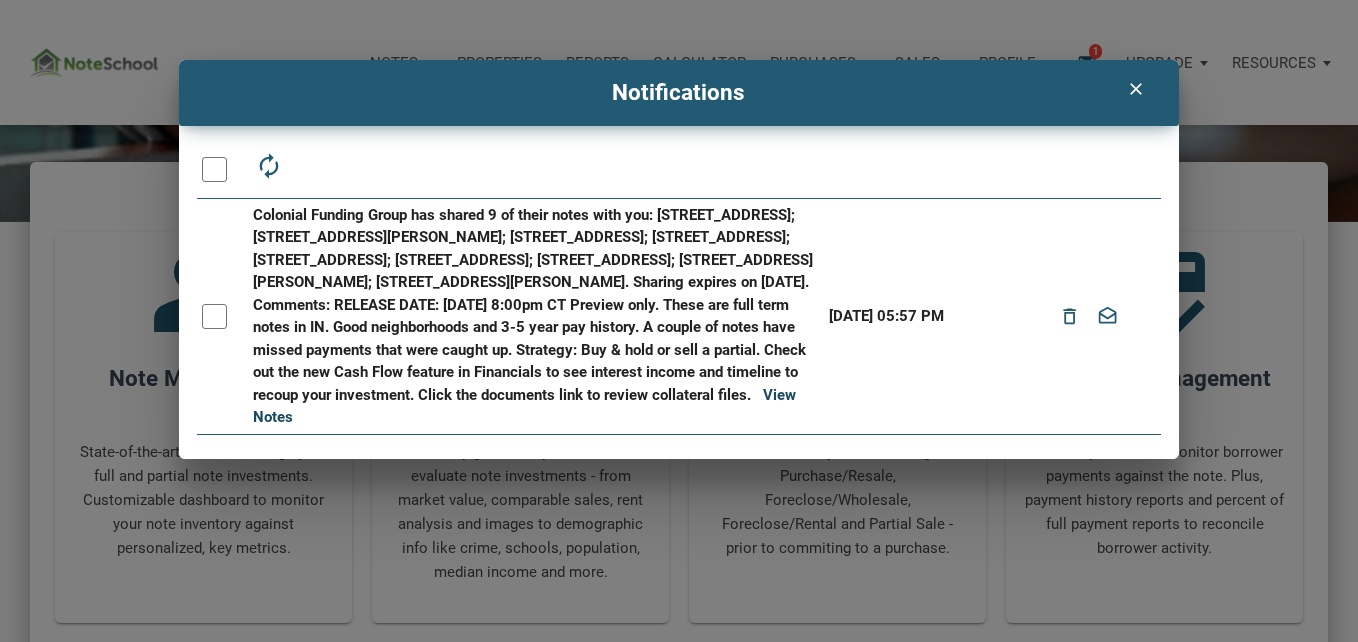 click on "View Notes" at bounding box center (524, 406) 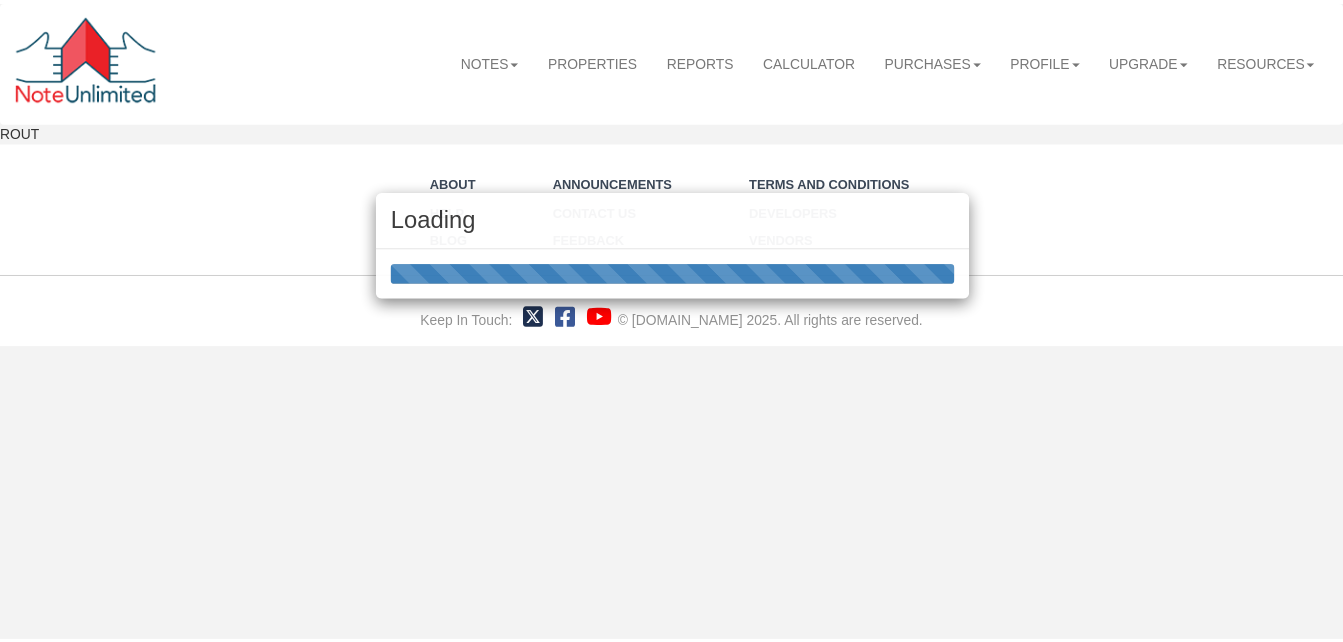 scroll, scrollTop: 0, scrollLeft: 0, axis: both 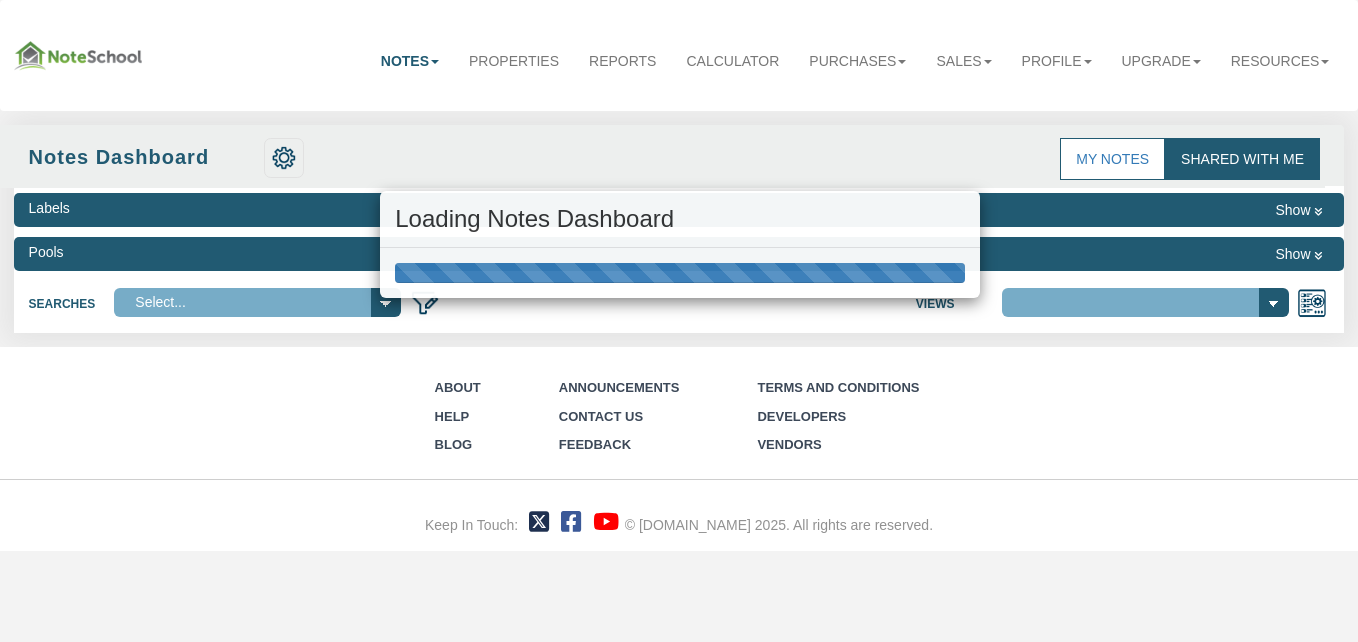 select on "316" 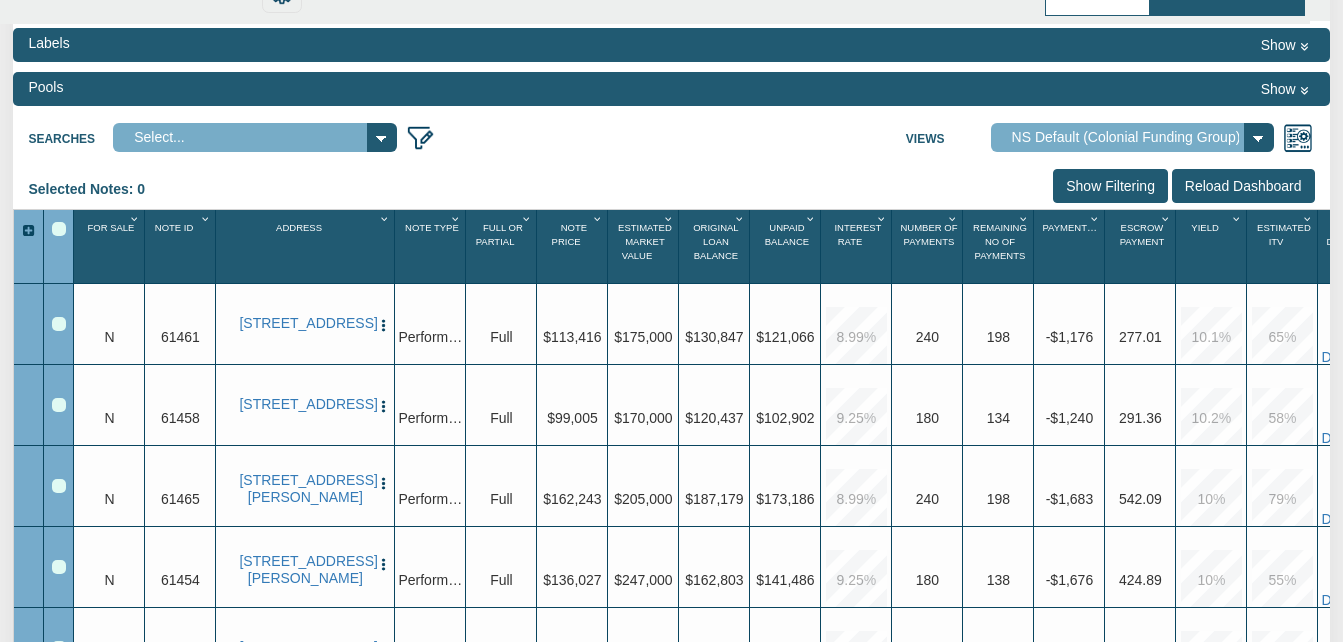 scroll, scrollTop: 165, scrollLeft: 0, axis: vertical 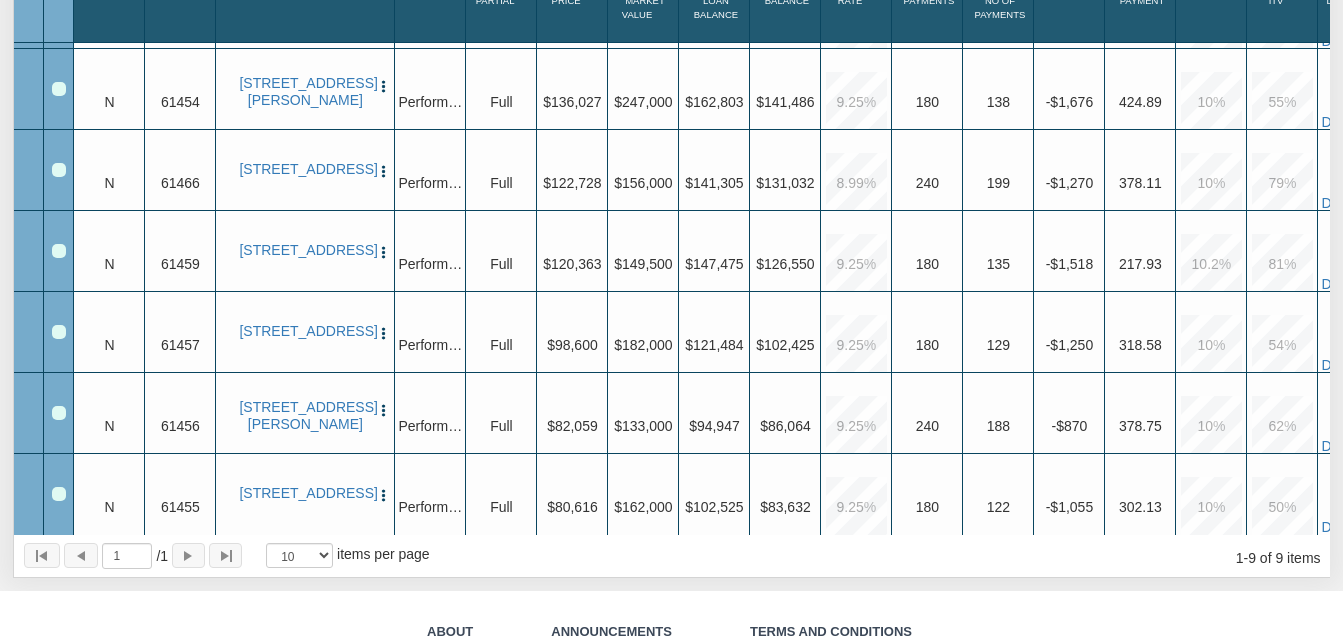 drag, startPoint x: 987, startPoint y: 440, endPoint x: 883, endPoint y: 598, distance: 189.15602 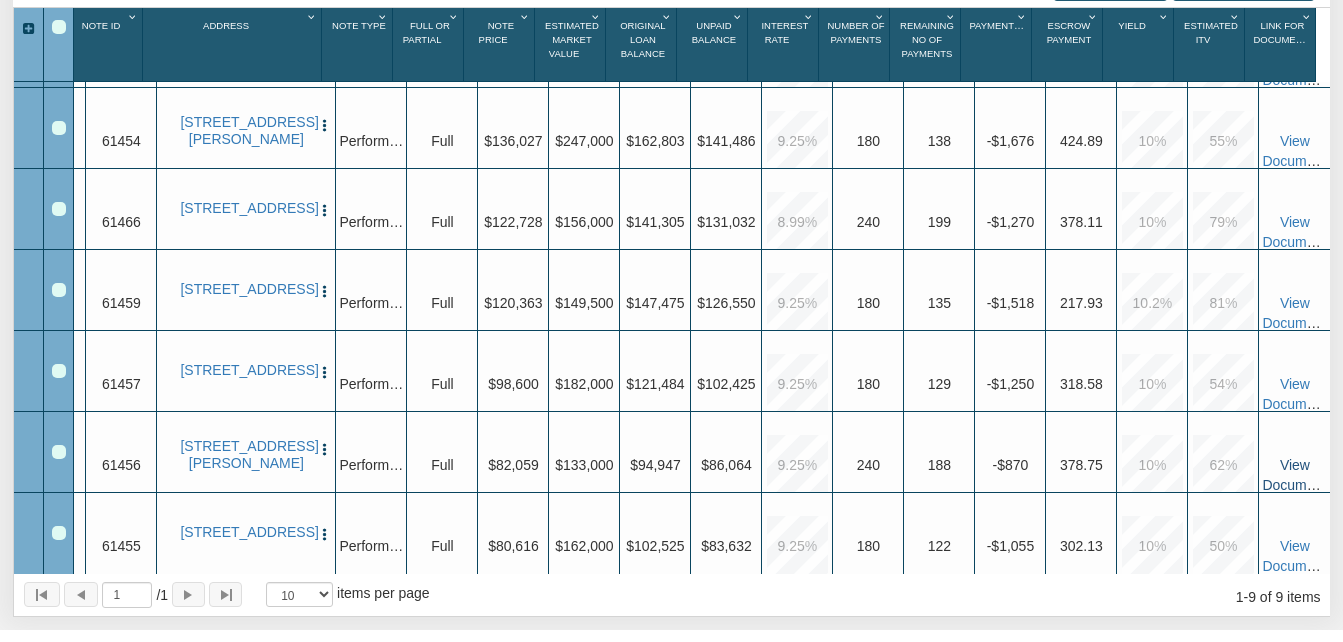 click on "View Documents" at bounding box center (1297, 475) 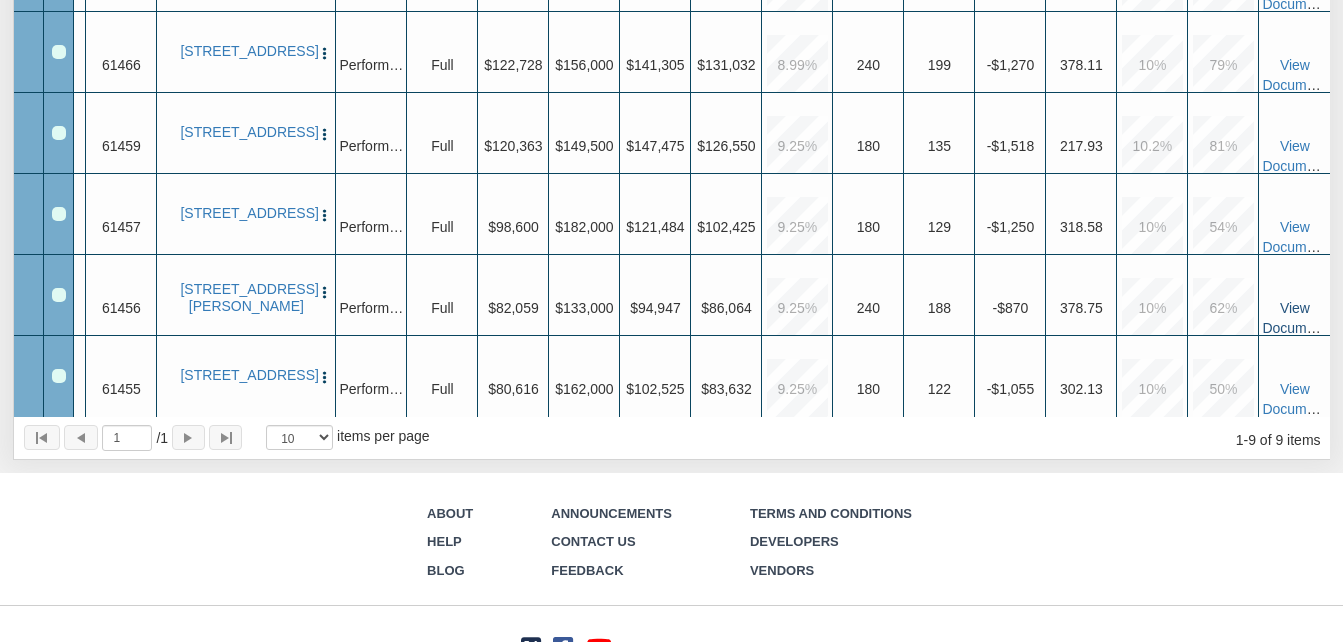 scroll, scrollTop: 524, scrollLeft: 0, axis: vertical 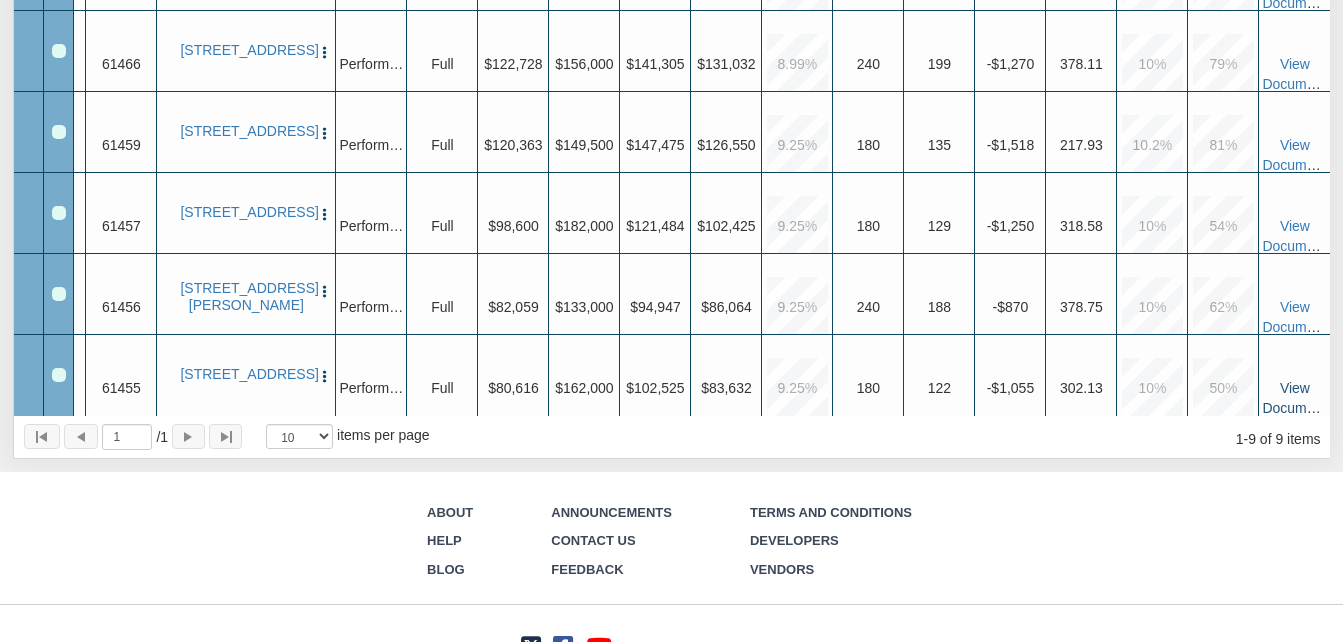 click on "View Documents" at bounding box center (1297, 398) 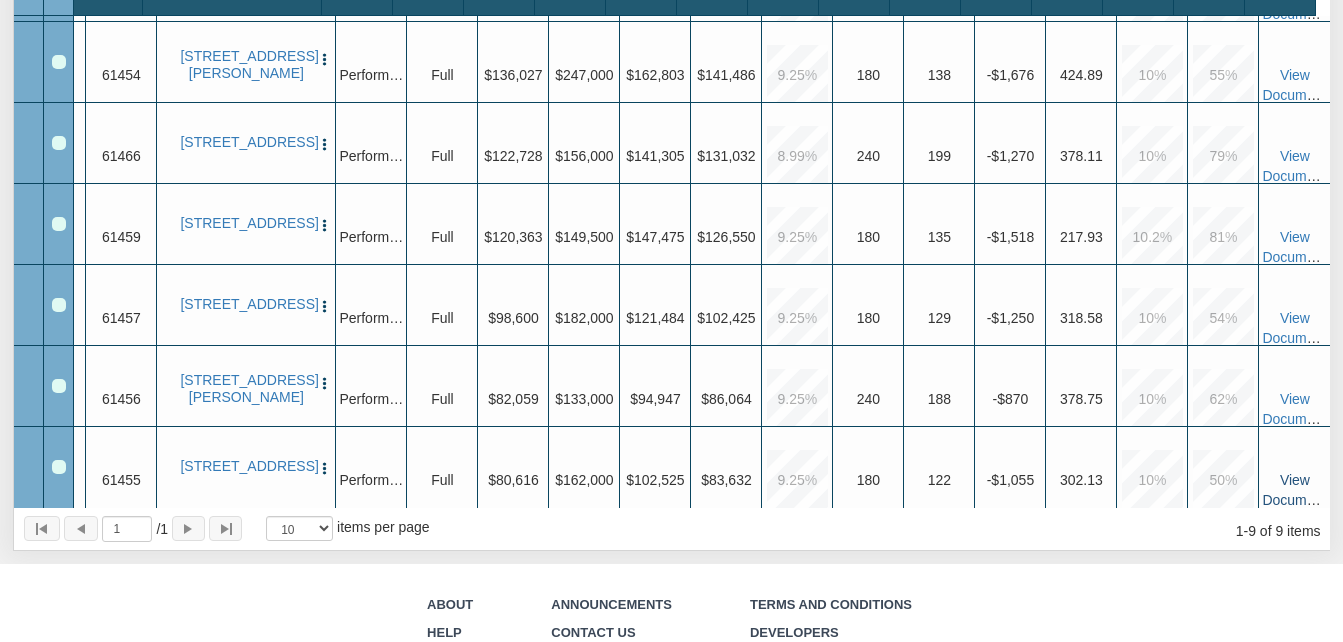 scroll, scrollTop: 431, scrollLeft: 0, axis: vertical 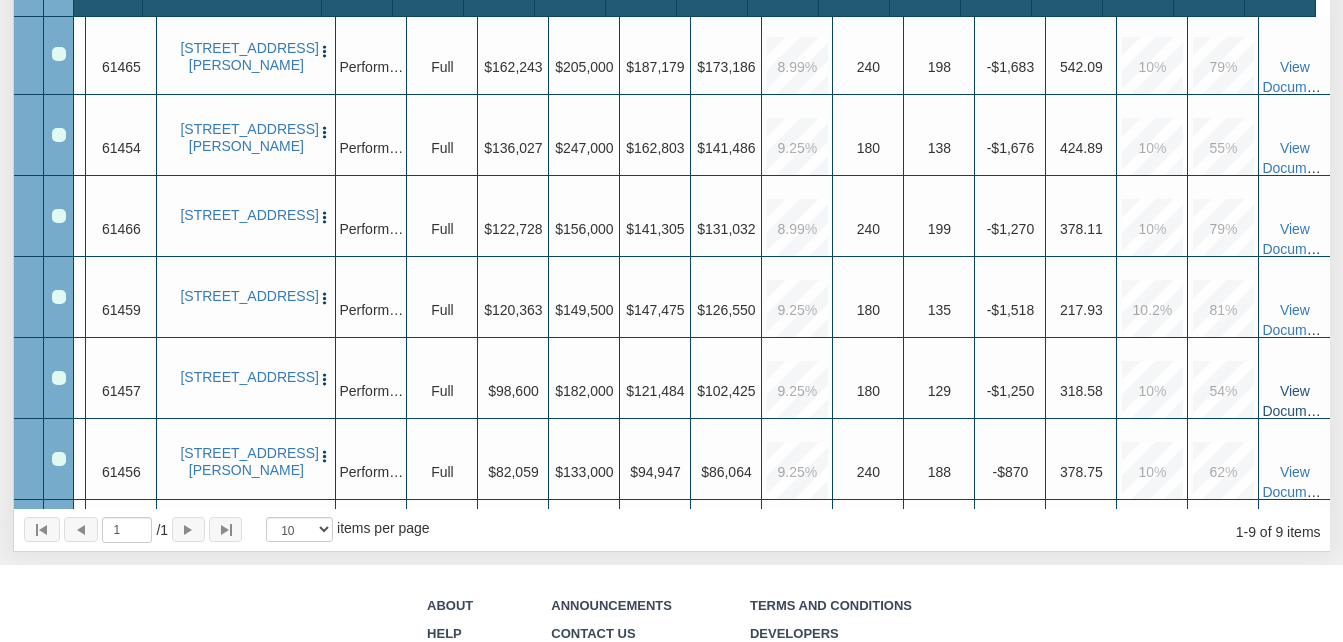 click on "View Documents" at bounding box center [1297, 401] 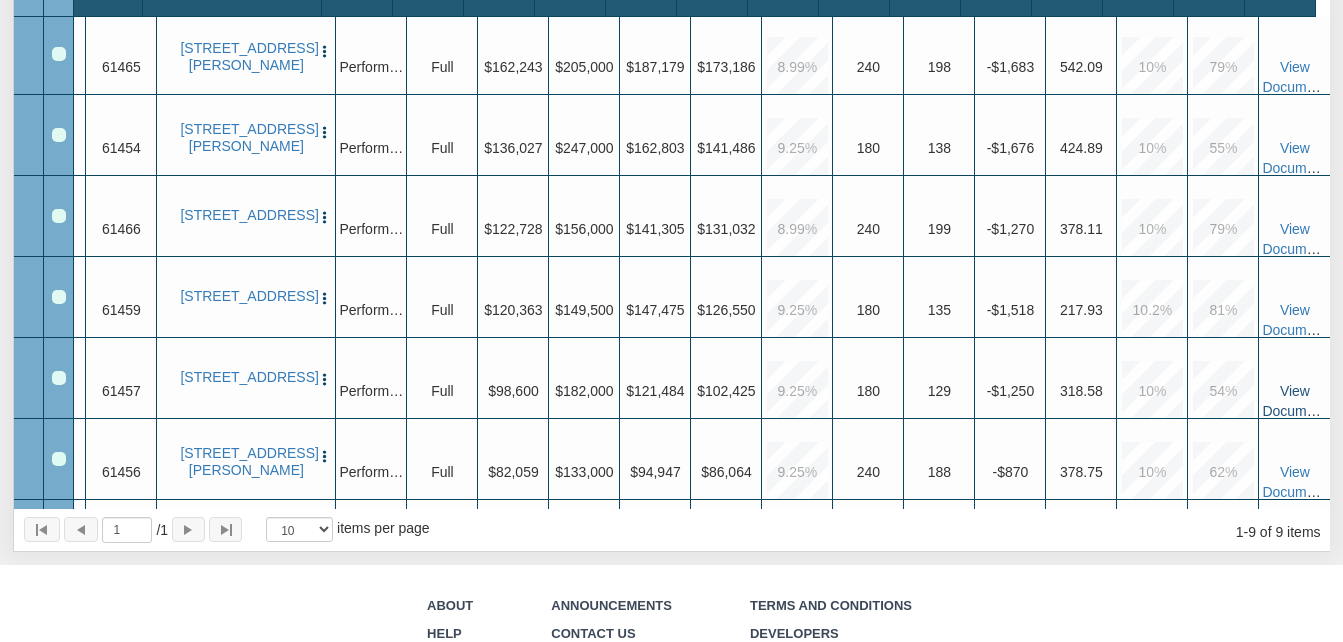 click on "View Documents" at bounding box center [1297, 401] 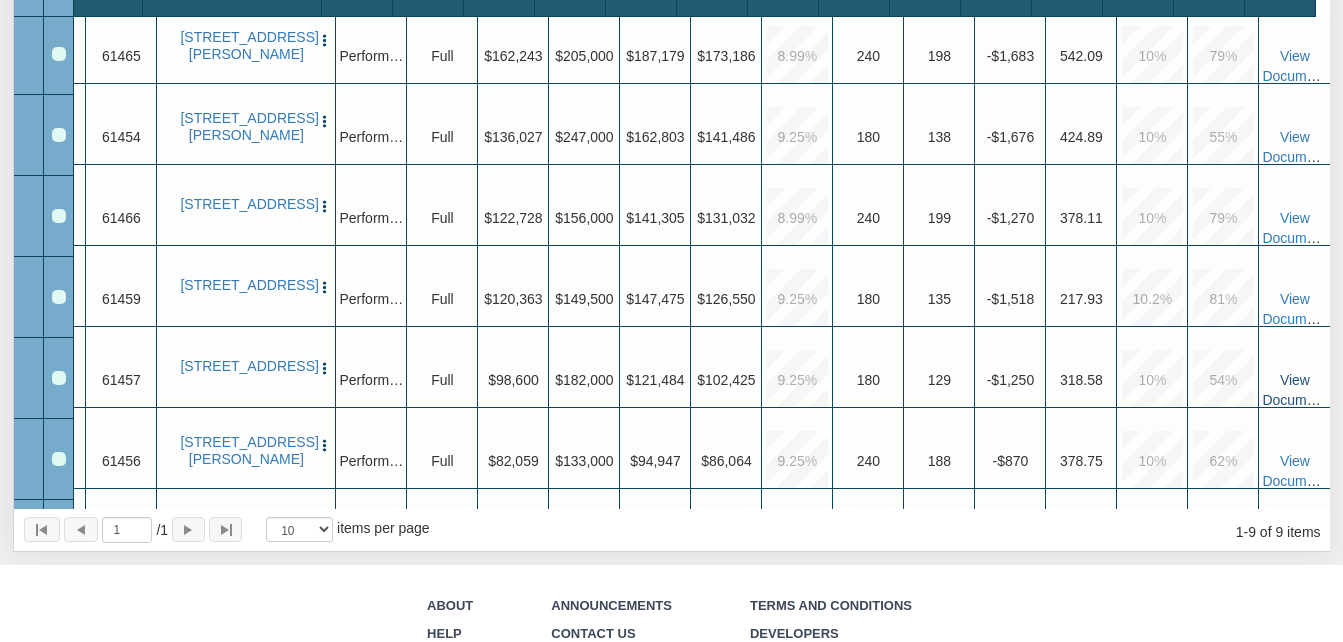 scroll, scrollTop: 176, scrollLeft: 0, axis: vertical 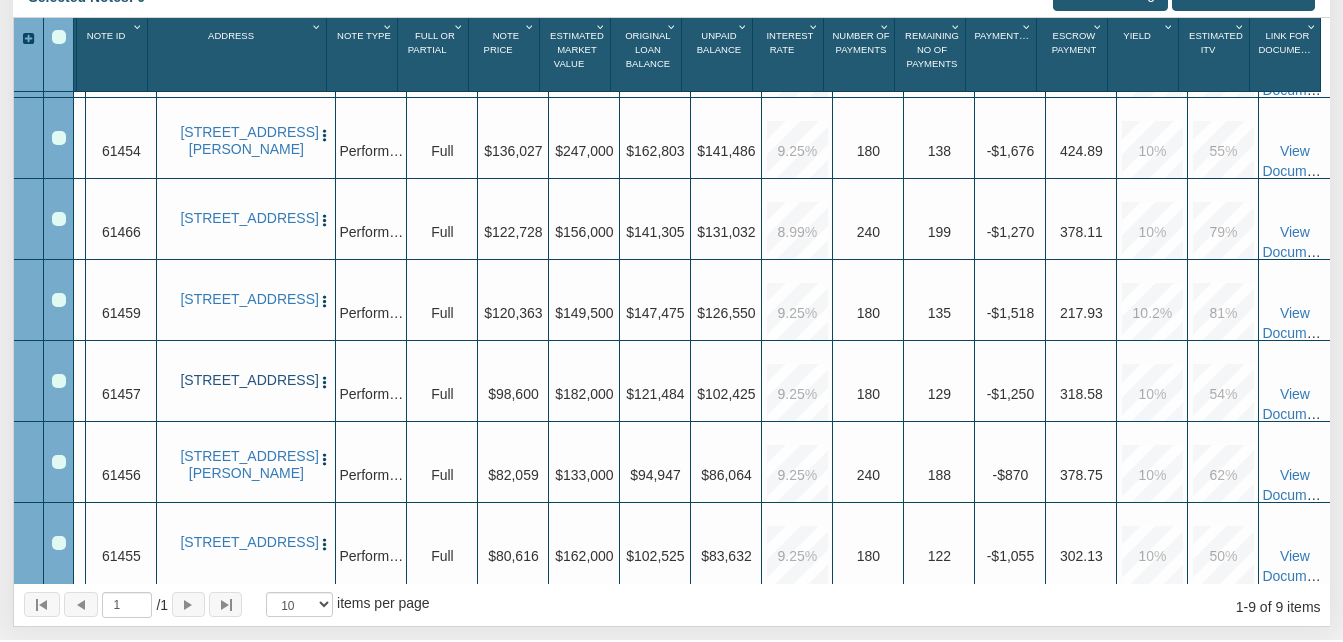 drag, startPoint x: 1246, startPoint y: 441, endPoint x: 248, endPoint y: 360, distance: 1001.2817 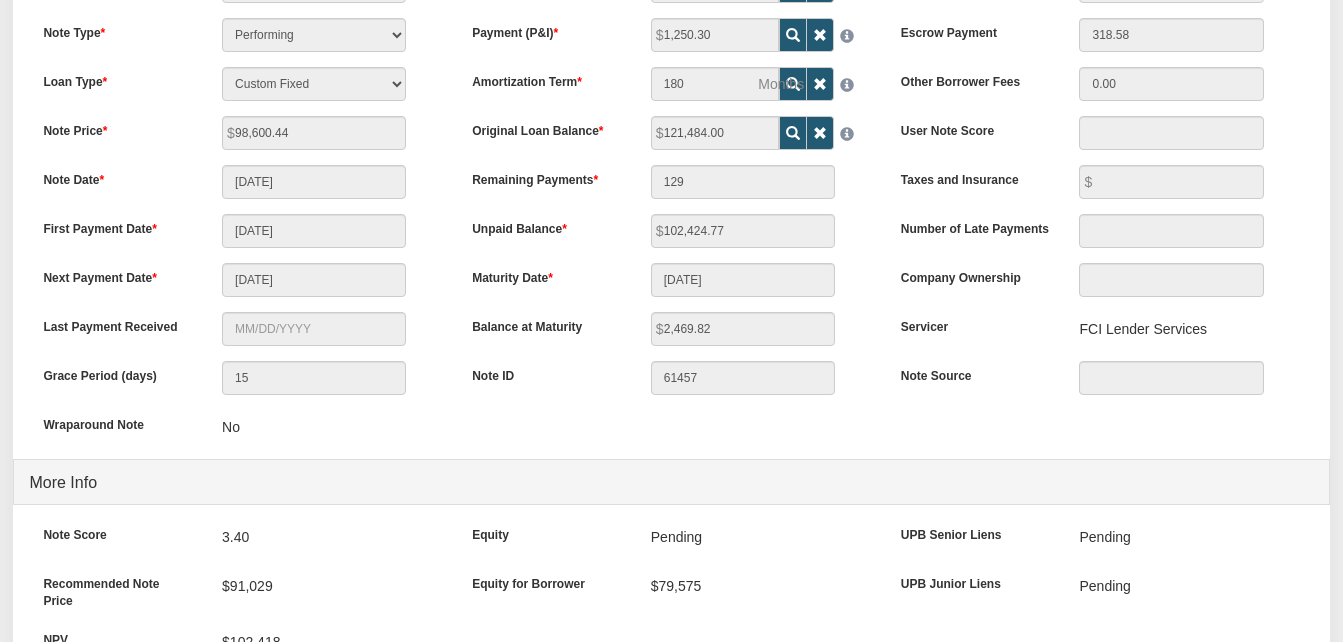 click on "Note Position
1
Note Type
Performing Forthcoming Non-Performing REO Sub-Performing Unknown
Loan Type
30 Year Fixed 15 Year Fixed 20 Year Fixed 40 Year Fixed 5 years balloon loan with 30 years amortization 7 years balloon loan with 30 years amortization Cash payment No loan Custom Fixed Custom loan with balloon
Note Price
98,600.44
Note Date
01/05/2021" at bounding box center [671, 422] 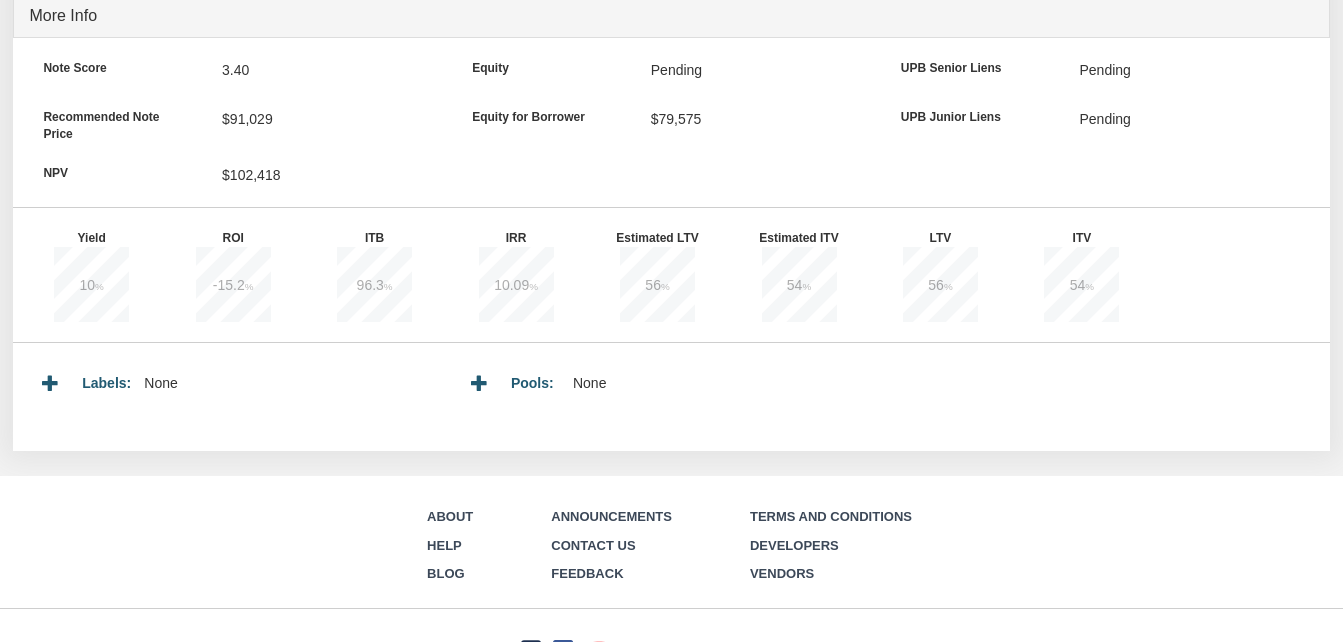 click on "IRR
10.09 %" at bounding box center [523, 282] 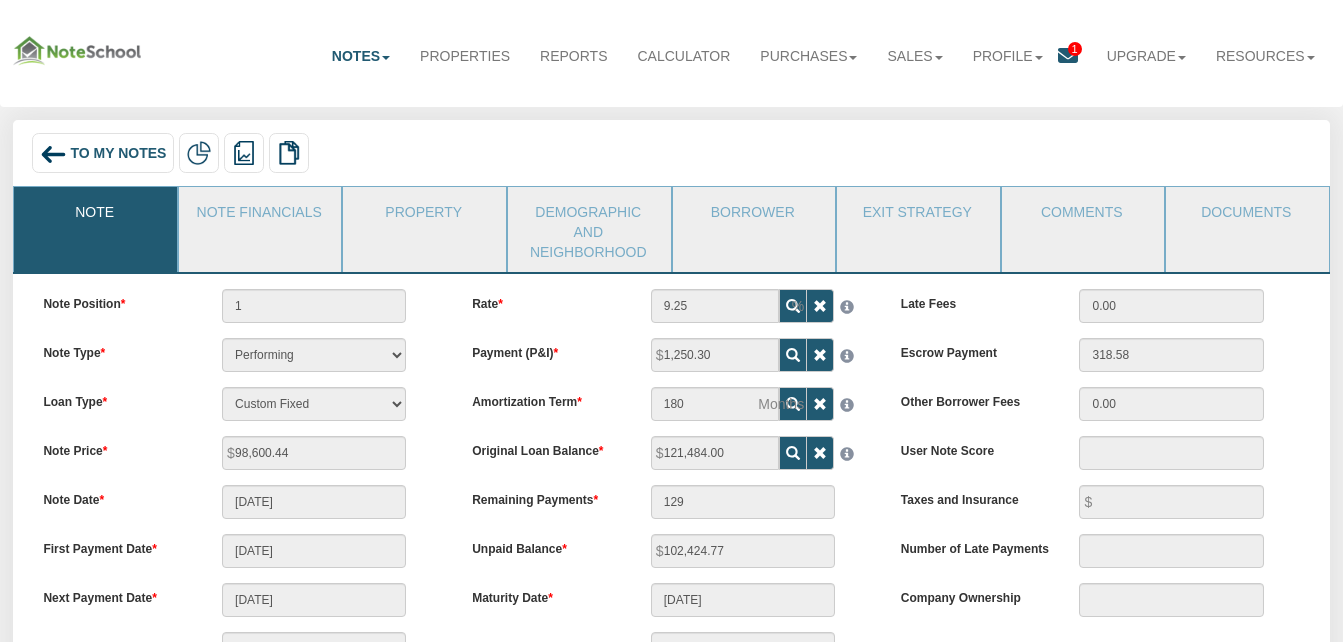 scroll, scrollTop: 0, scrollLeft: 0, axis: both 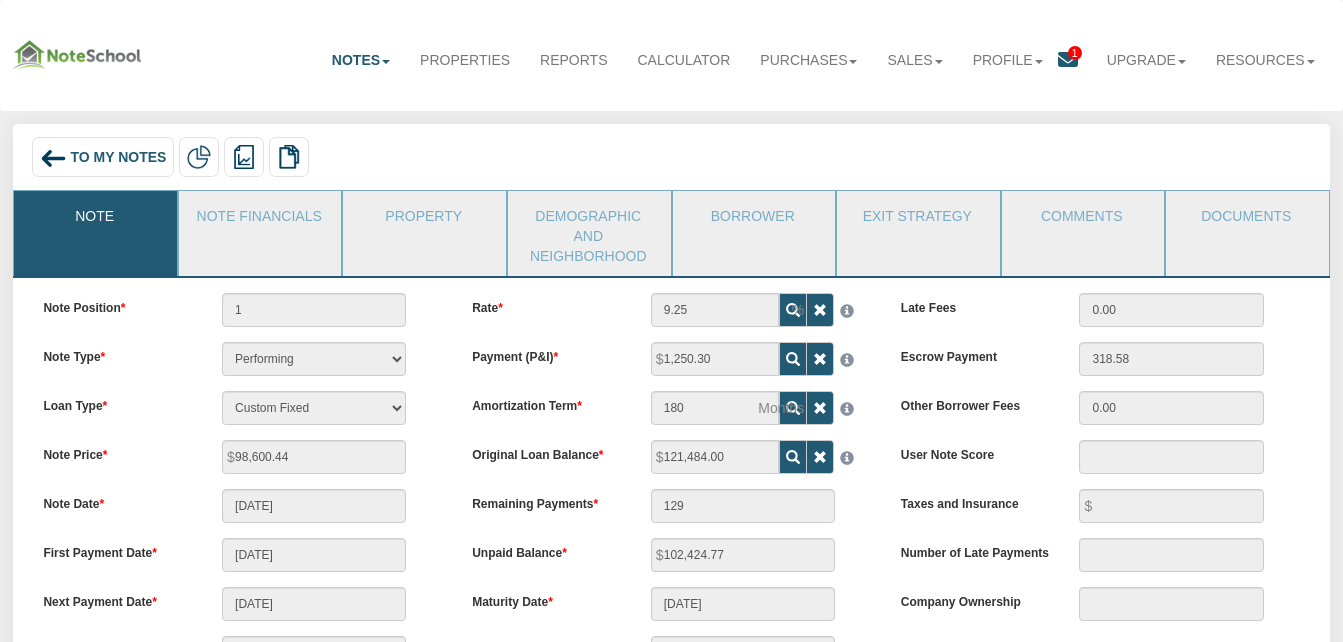 click on "Notes" at bounding box center (361, 60) 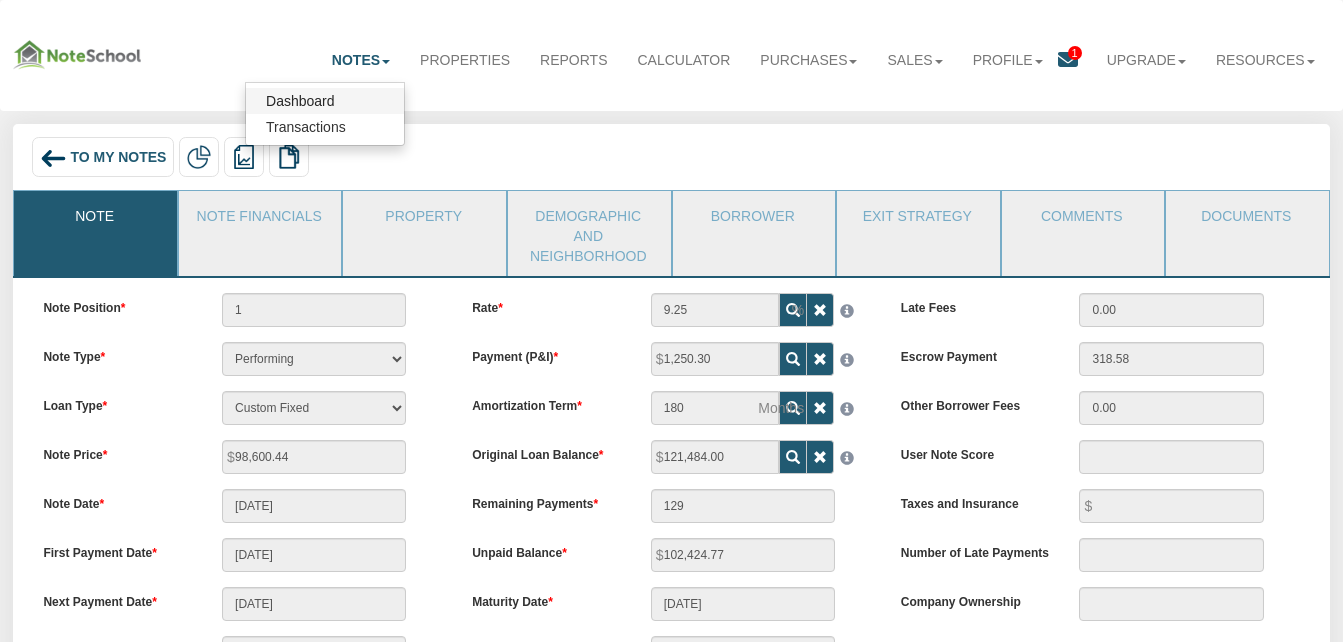 click on "Dashboard" at bounding box center (325, 101) 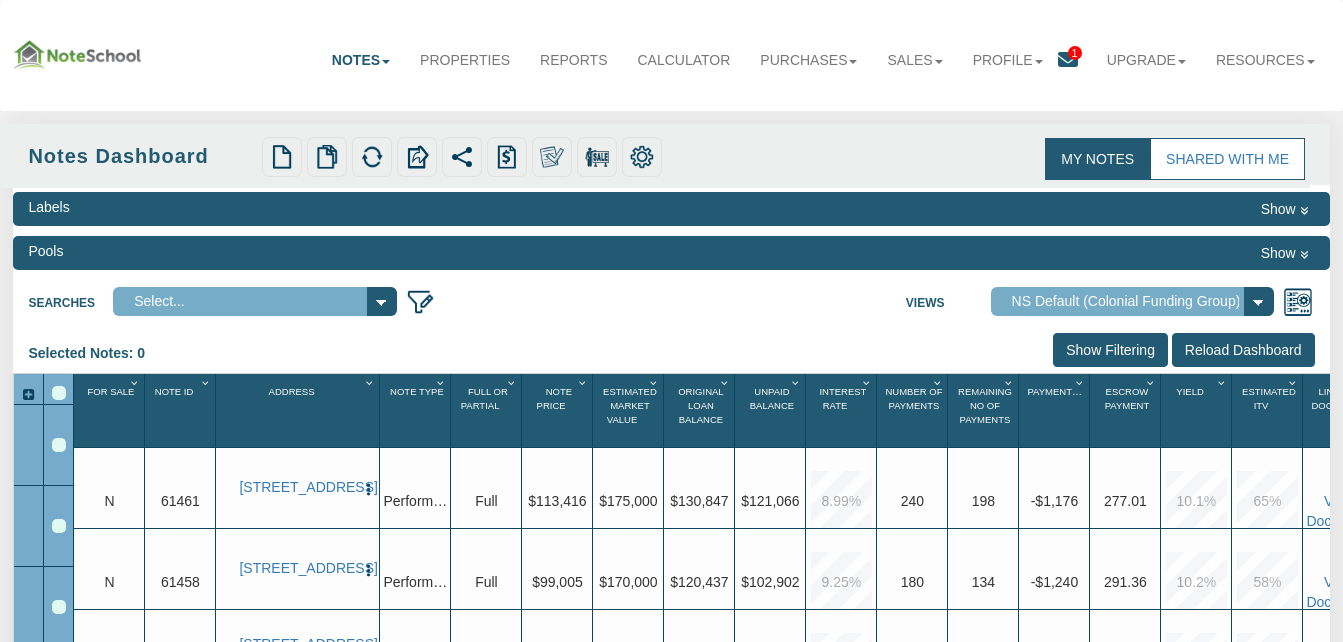 select on "316" 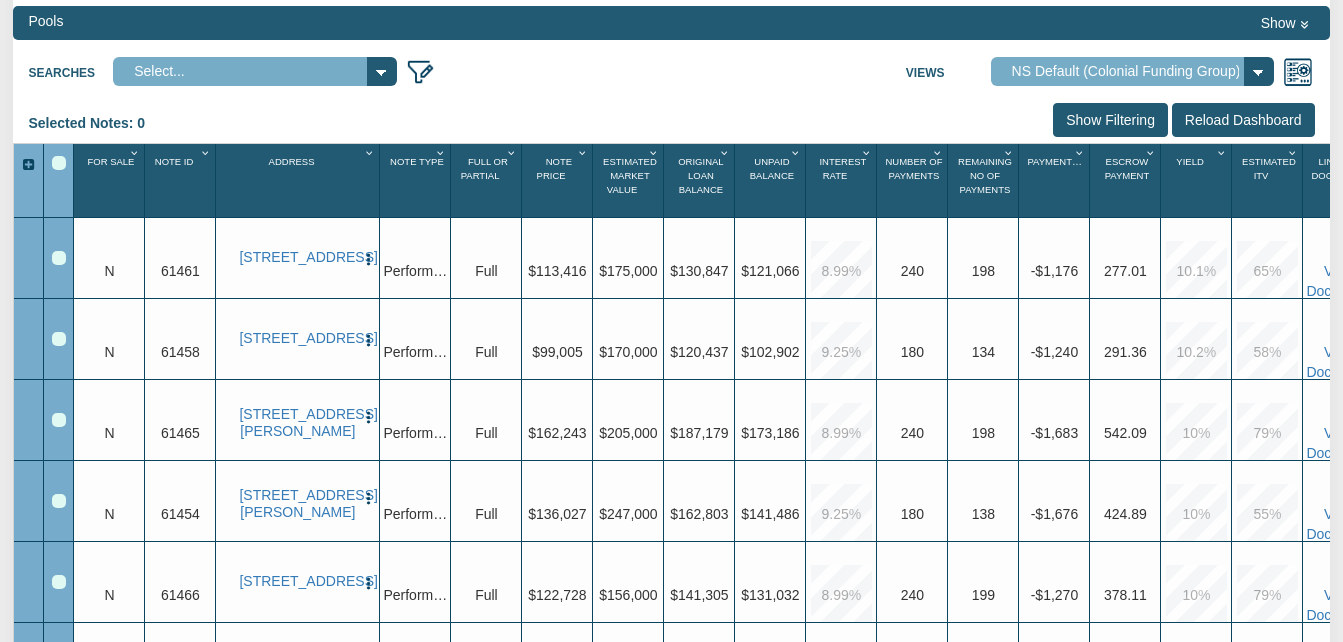 scroll, scrollTop: 231, scrollLeft: 0, axis: vertical 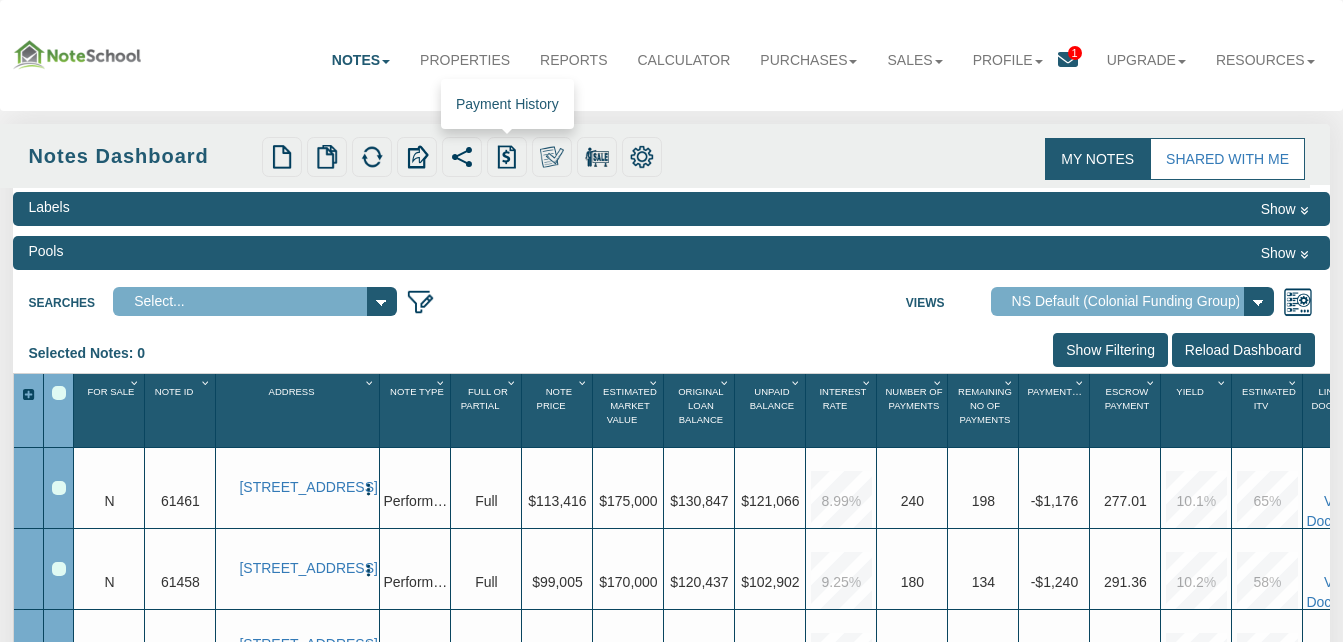 click at bounding box center (507, 157) 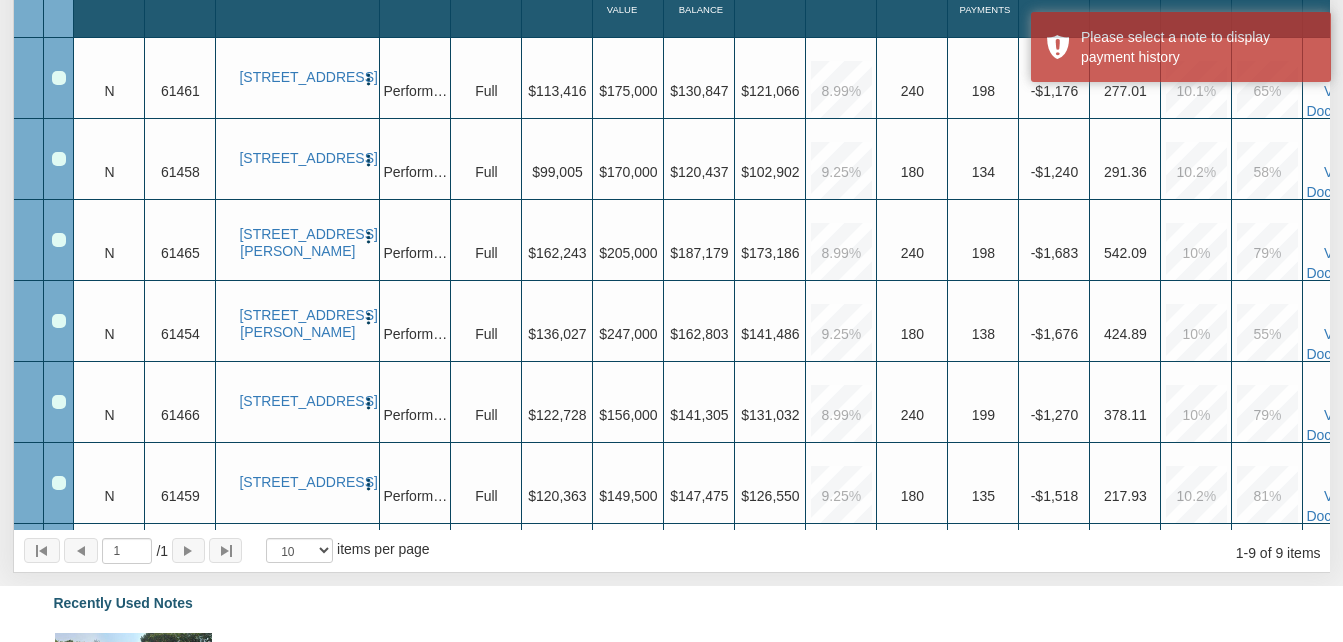 scroll, scrollTop: 423, scrollLeft: 0, axis: vertical 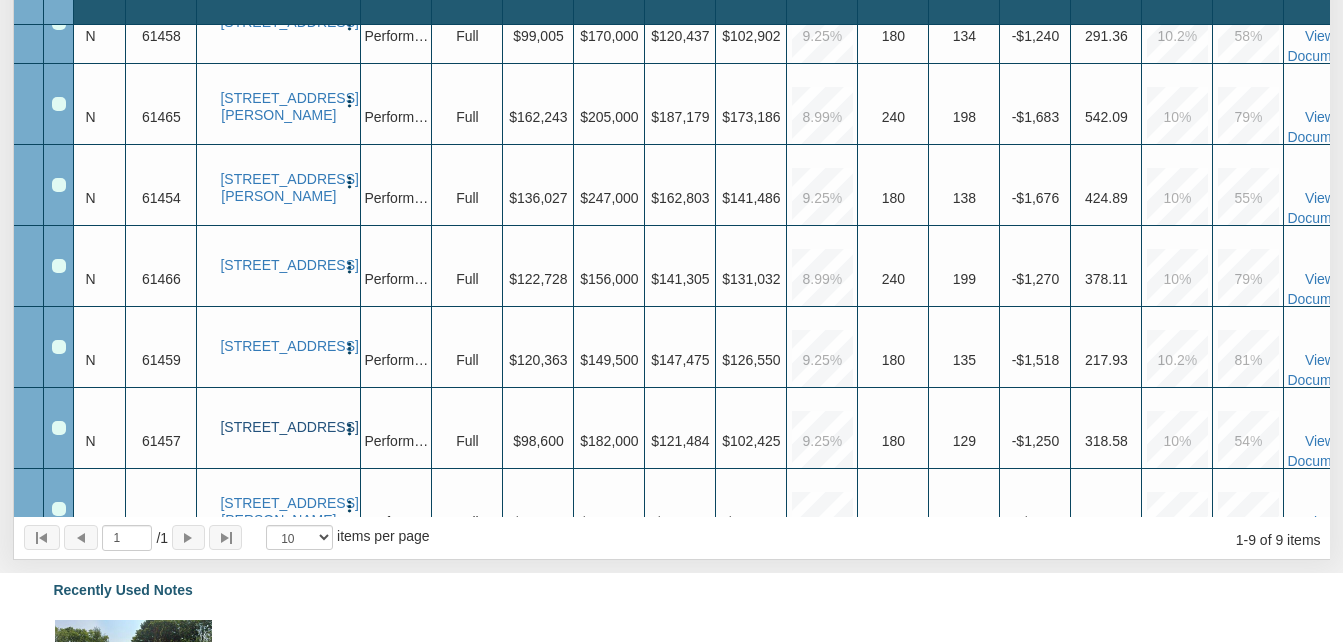 click on "4013 Eisenhower Drive, Indianapolis, IN, 46254" at bounding box center [278, 427] 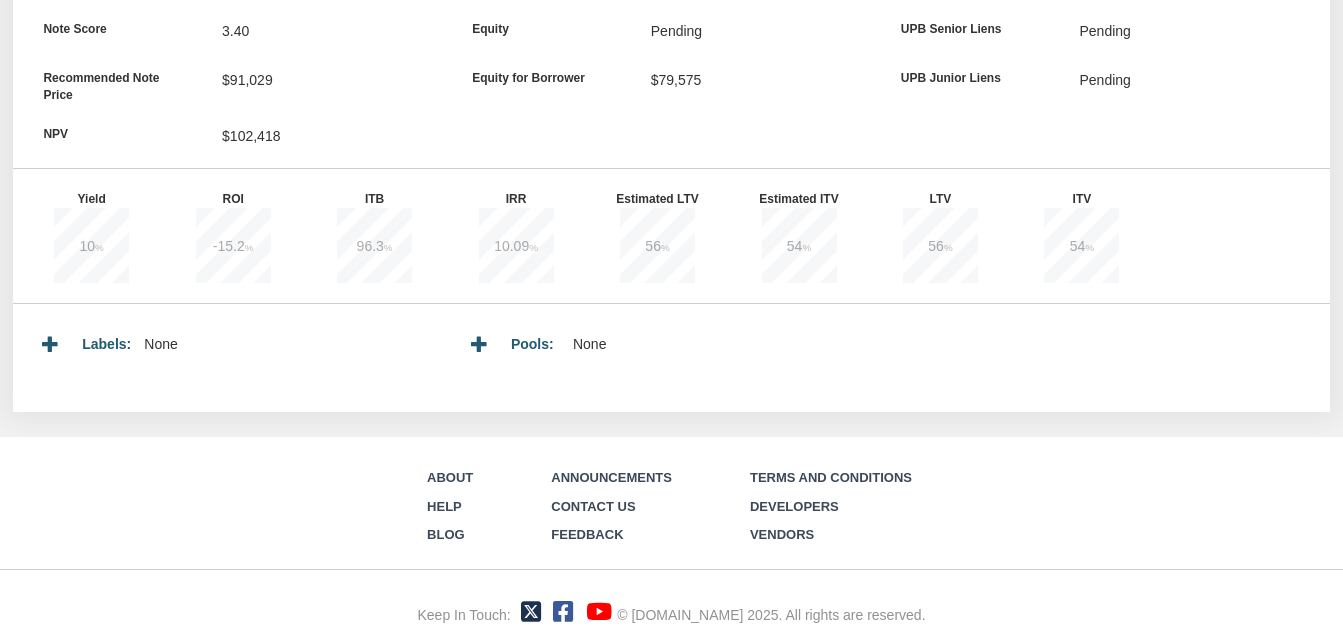 scroll, scrollTop: 0, scrollLeft: 0, axis: both 